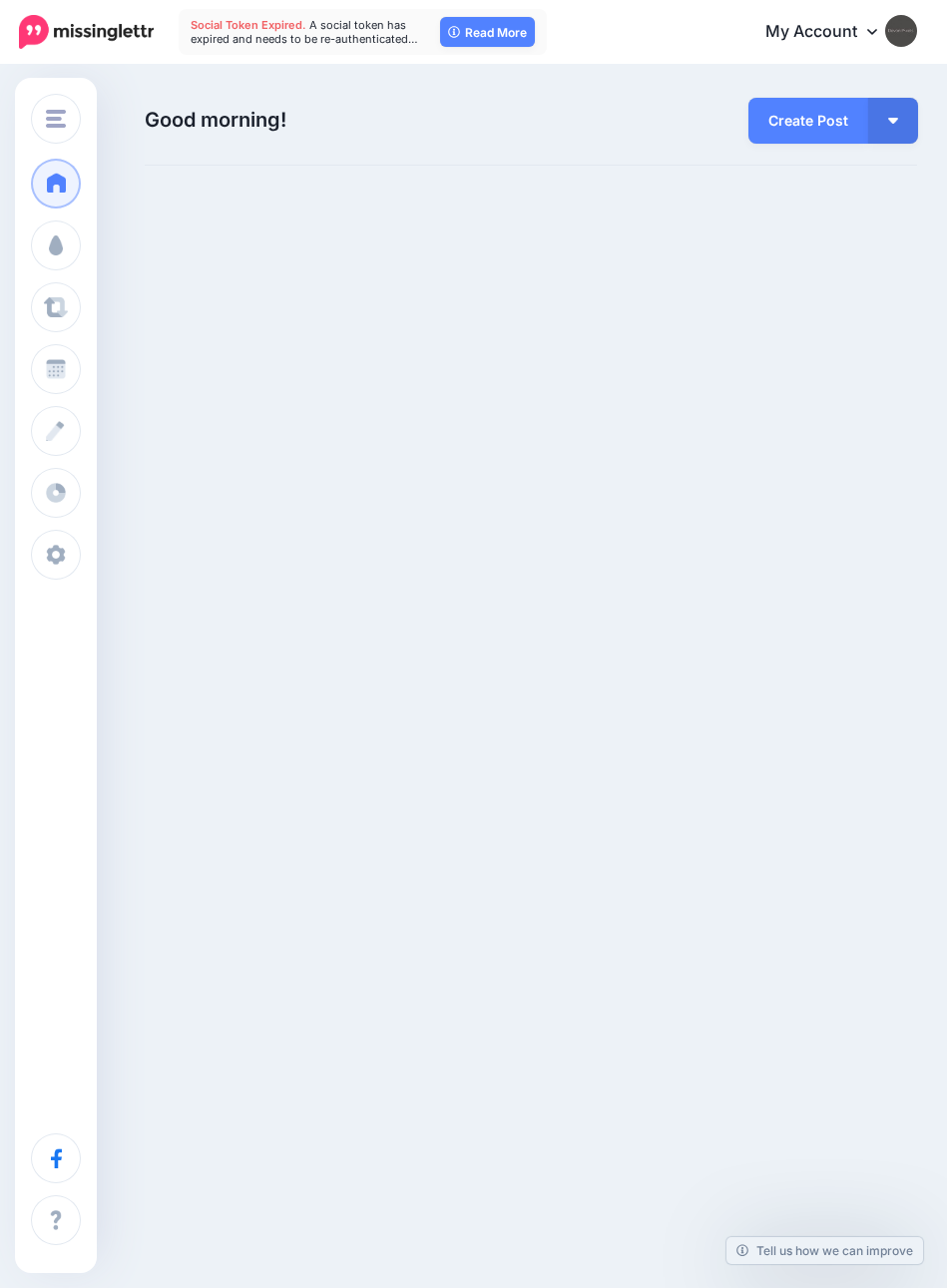 scroll, scrollTop: 0, scrollLeft: 0, axis: both 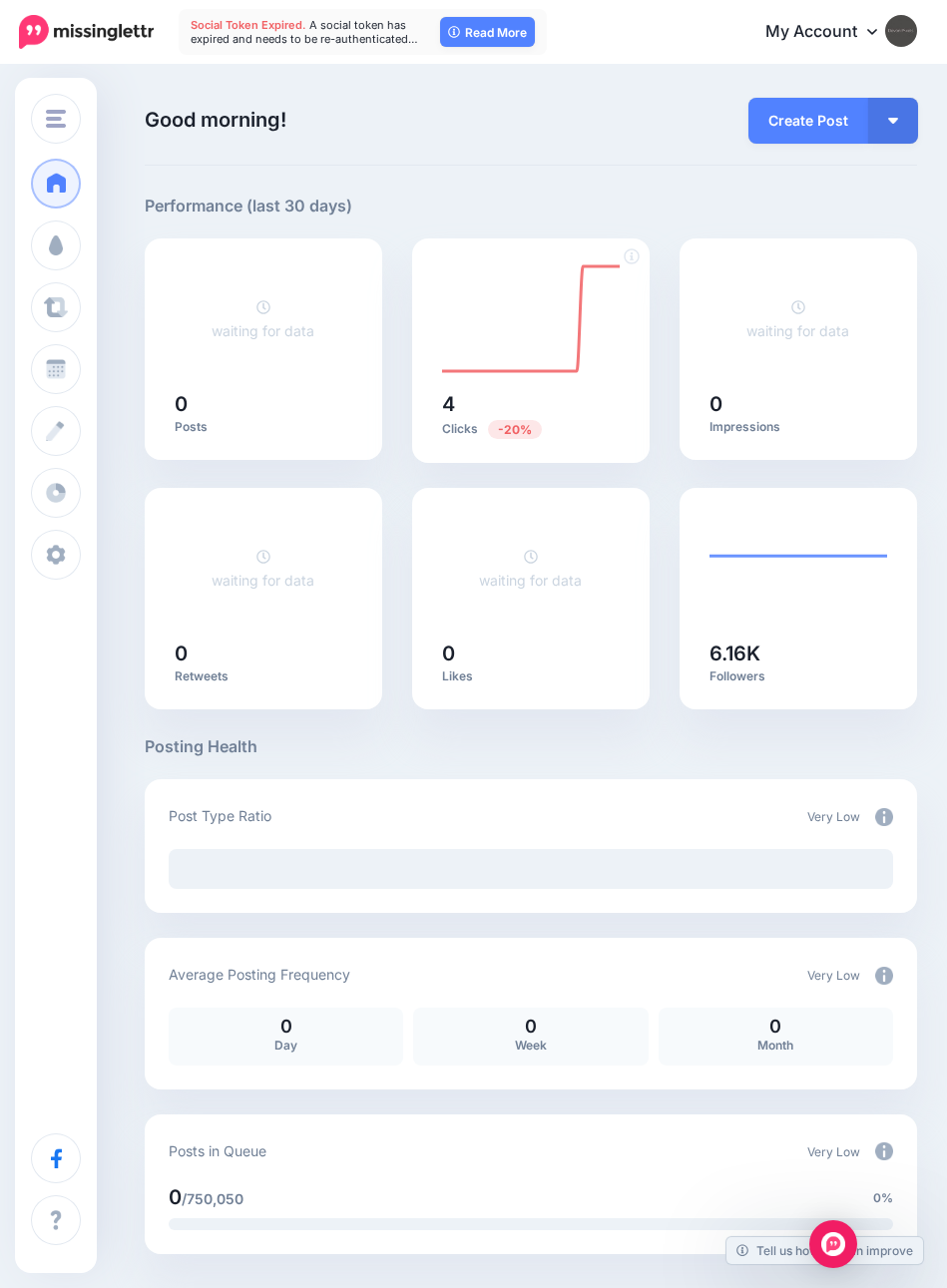 click 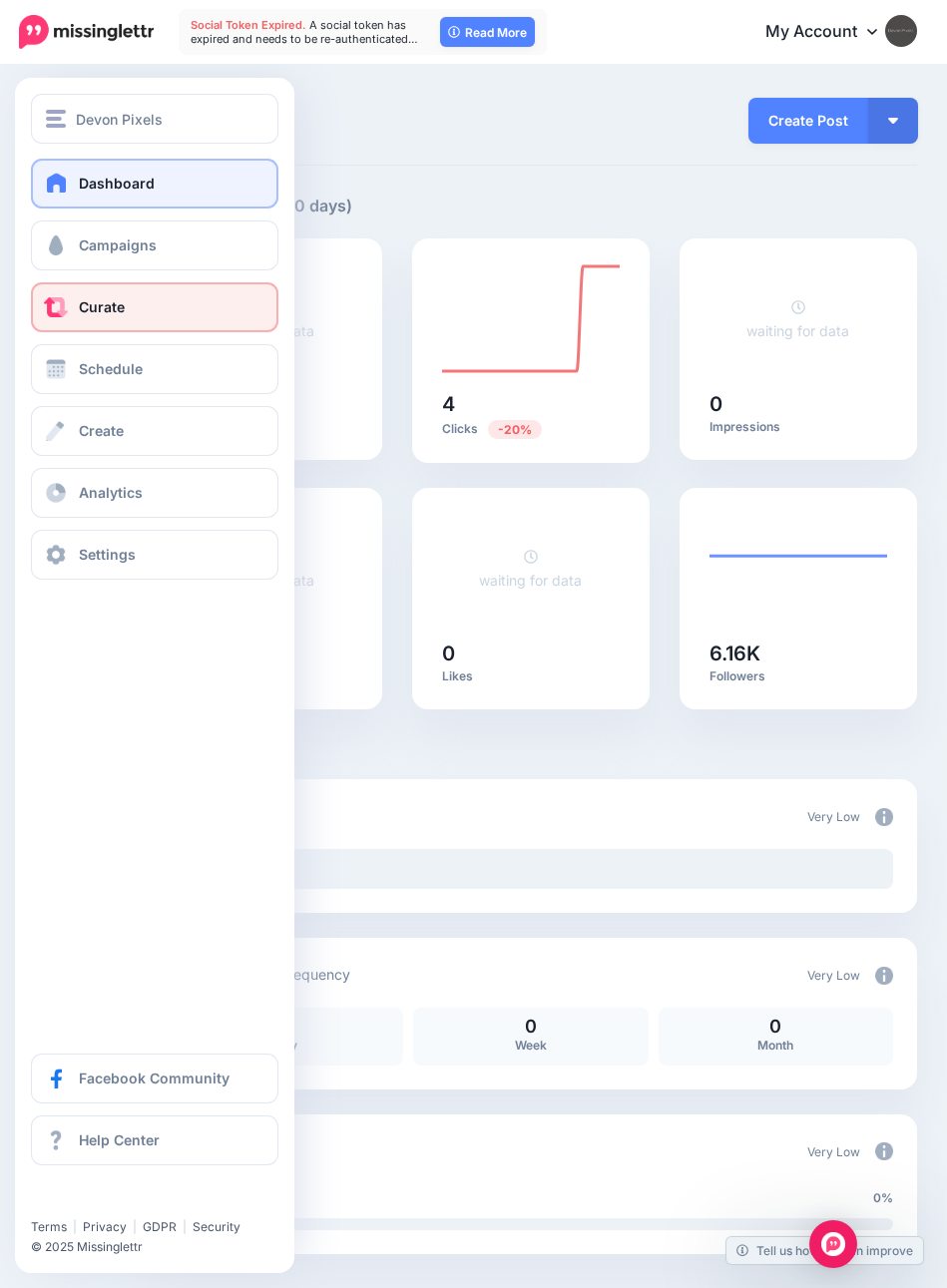 click on "Curate" at bounding box center [155, 307] 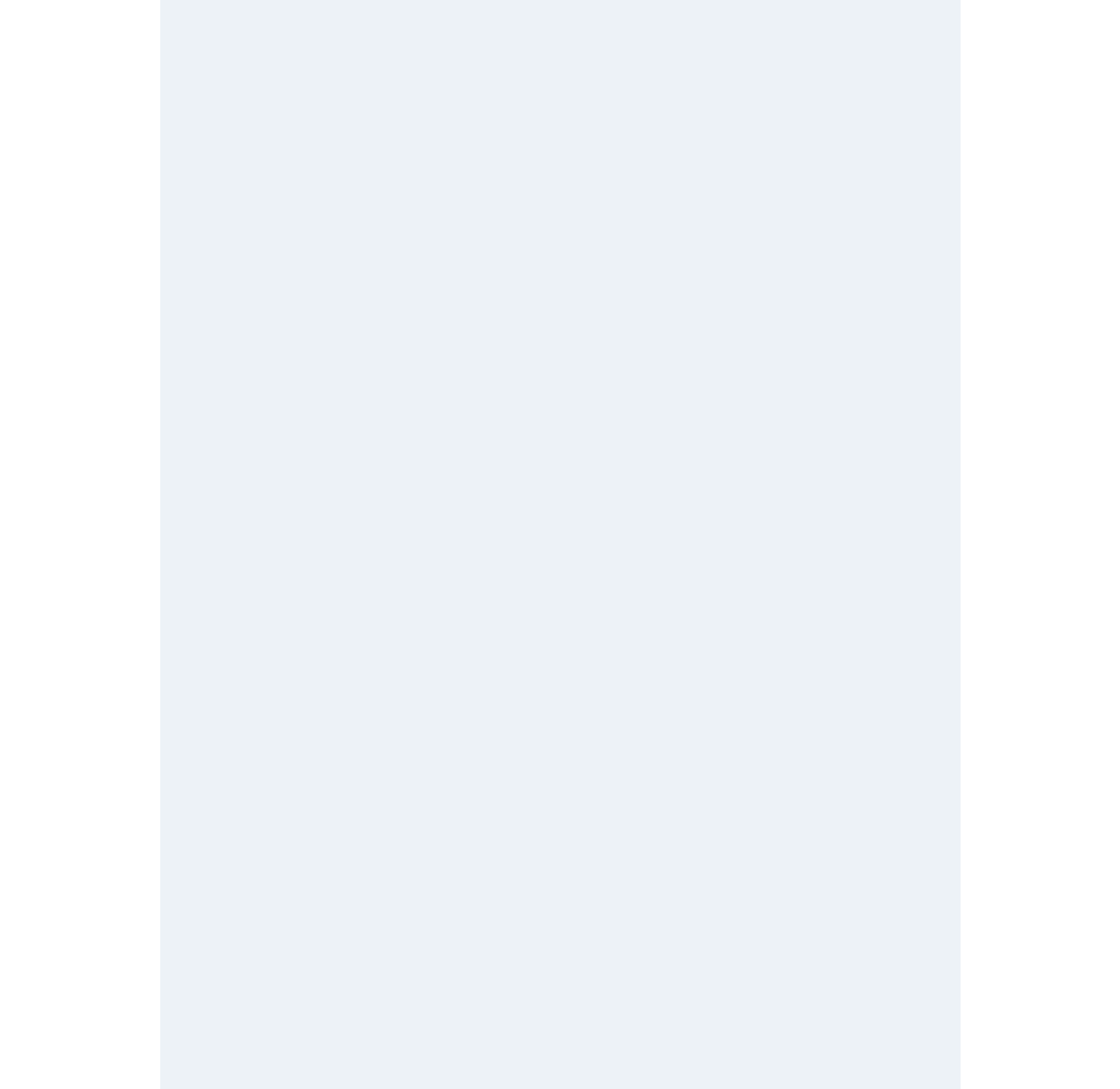 scroll, scrollTop: 0, scrollLeft: 0, axis: both 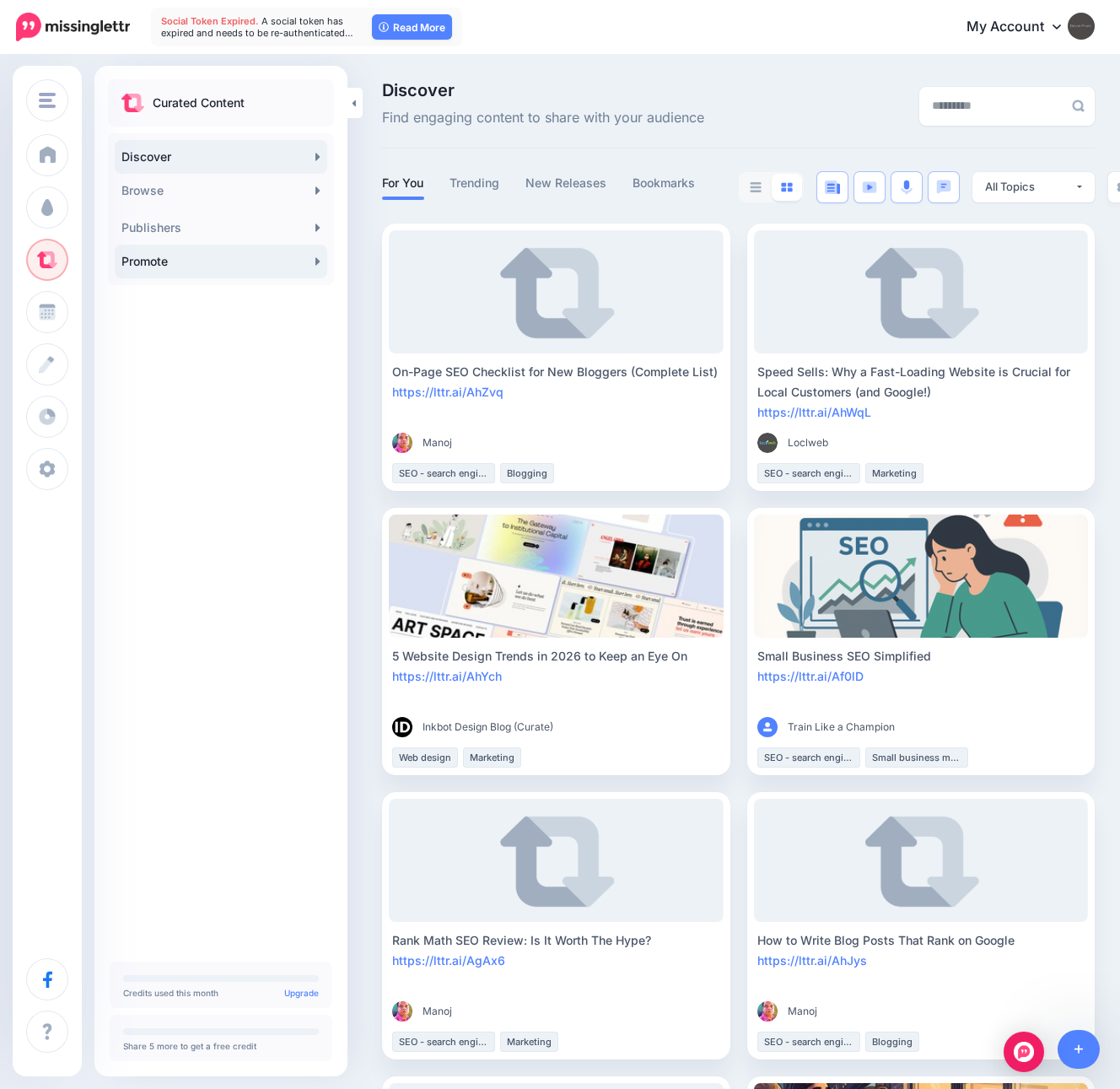 click on "Promote" at bounding box center [221, 261] 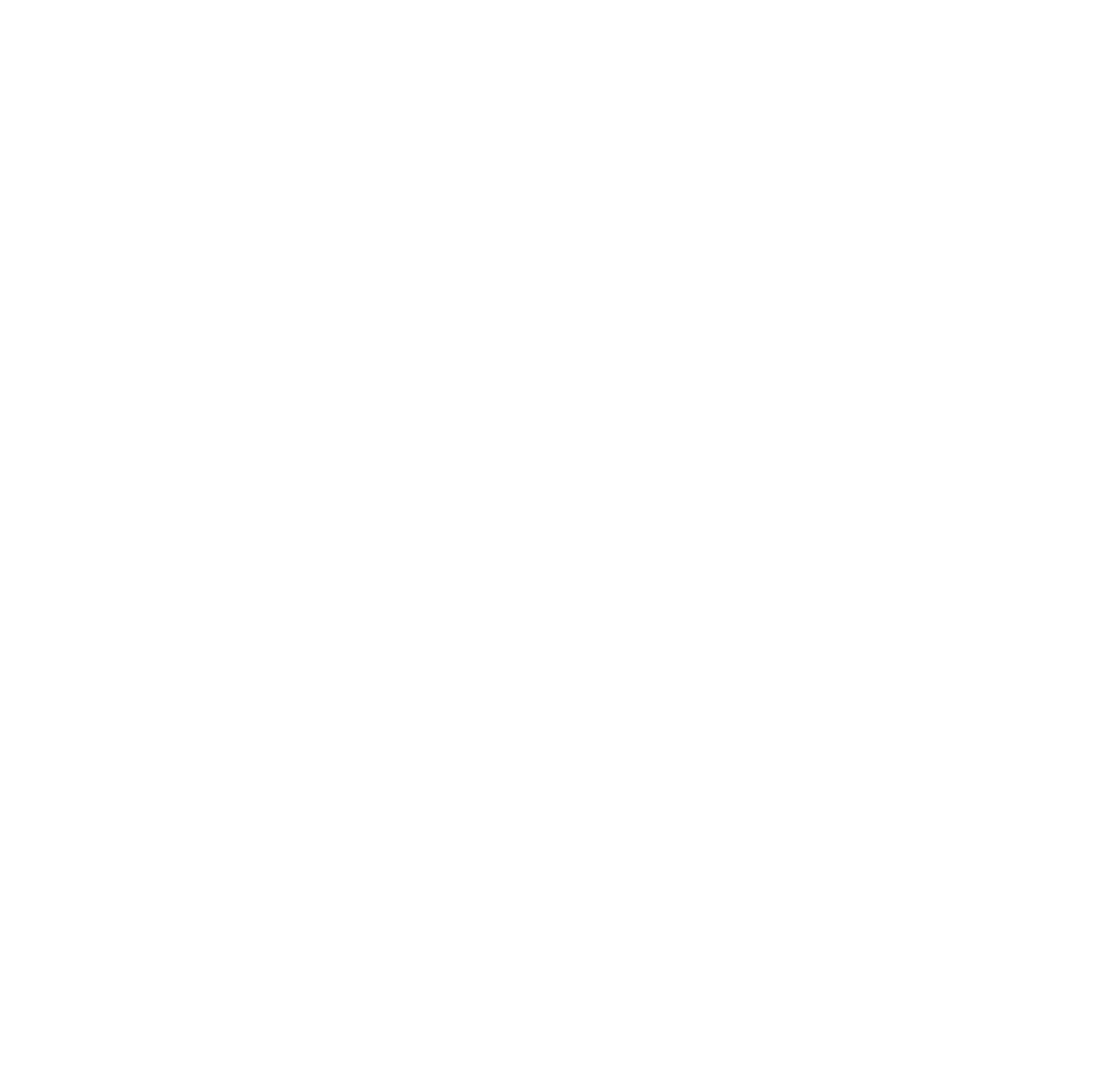 scroll, scrollTop: 0, scrollLeft: 0, axis: both 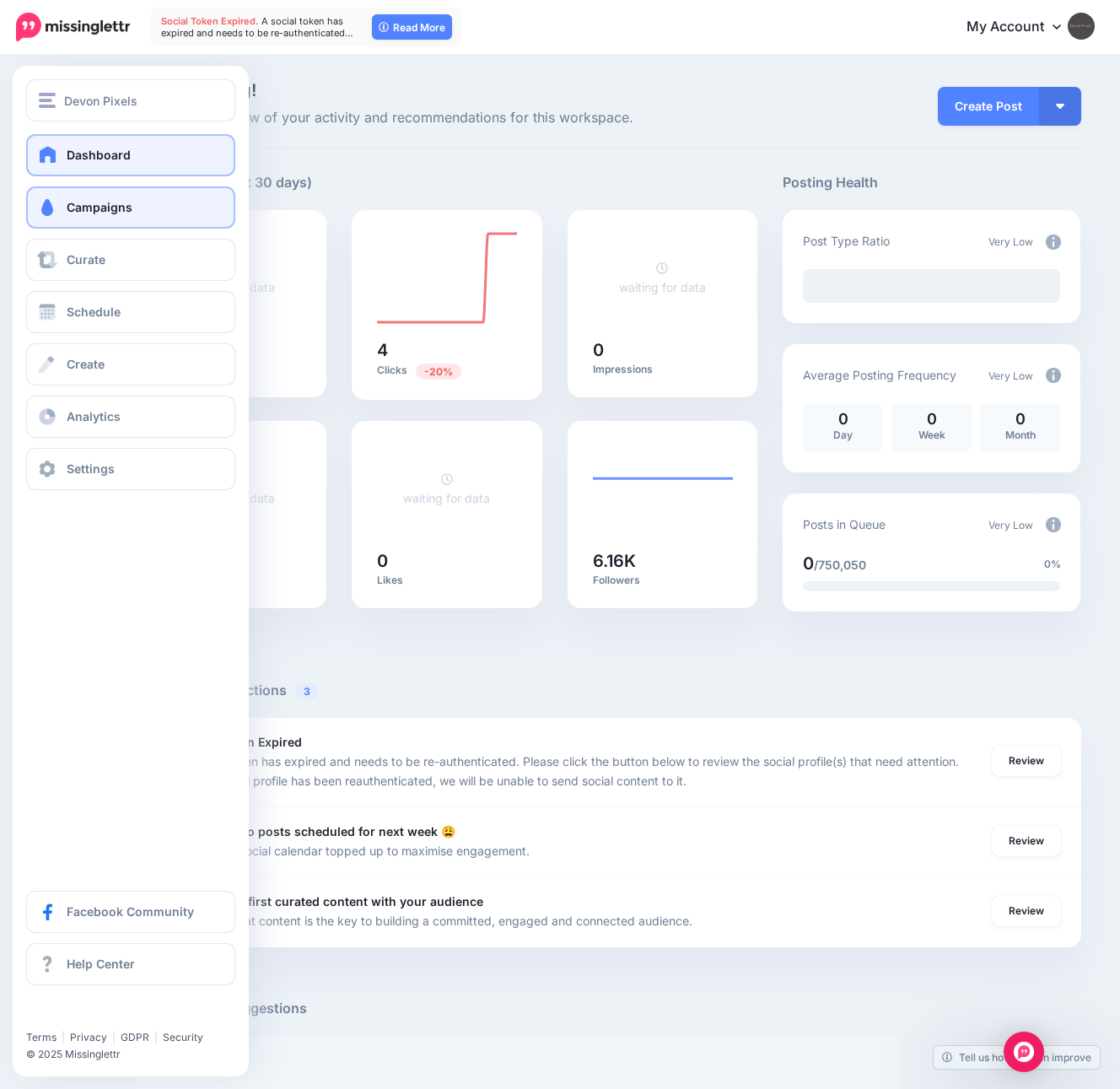 click on "Campaigns" at bounding box center (100, 207) 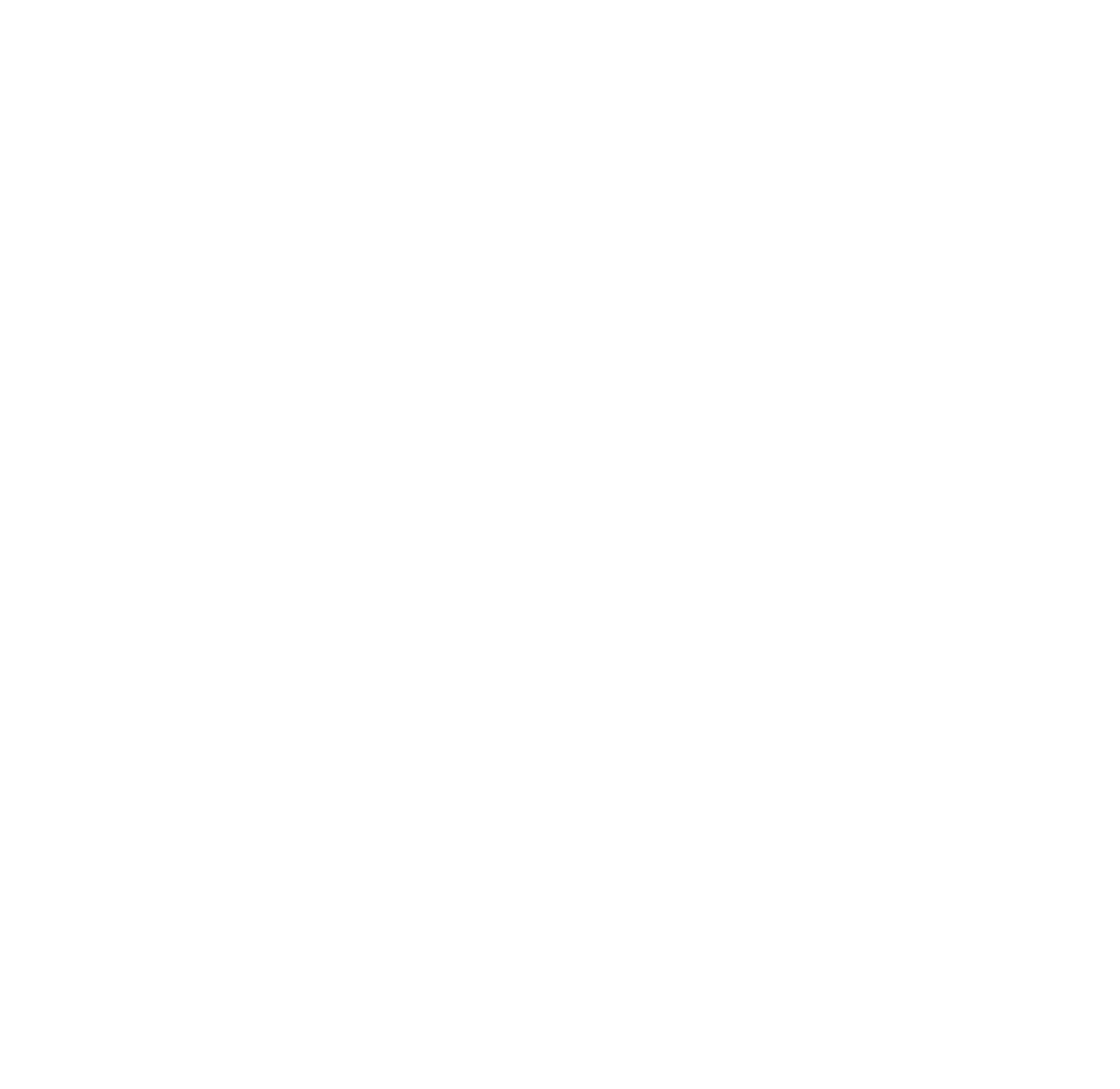 scroll, scrollTop: 0, scrollLeft: 0, axis: both 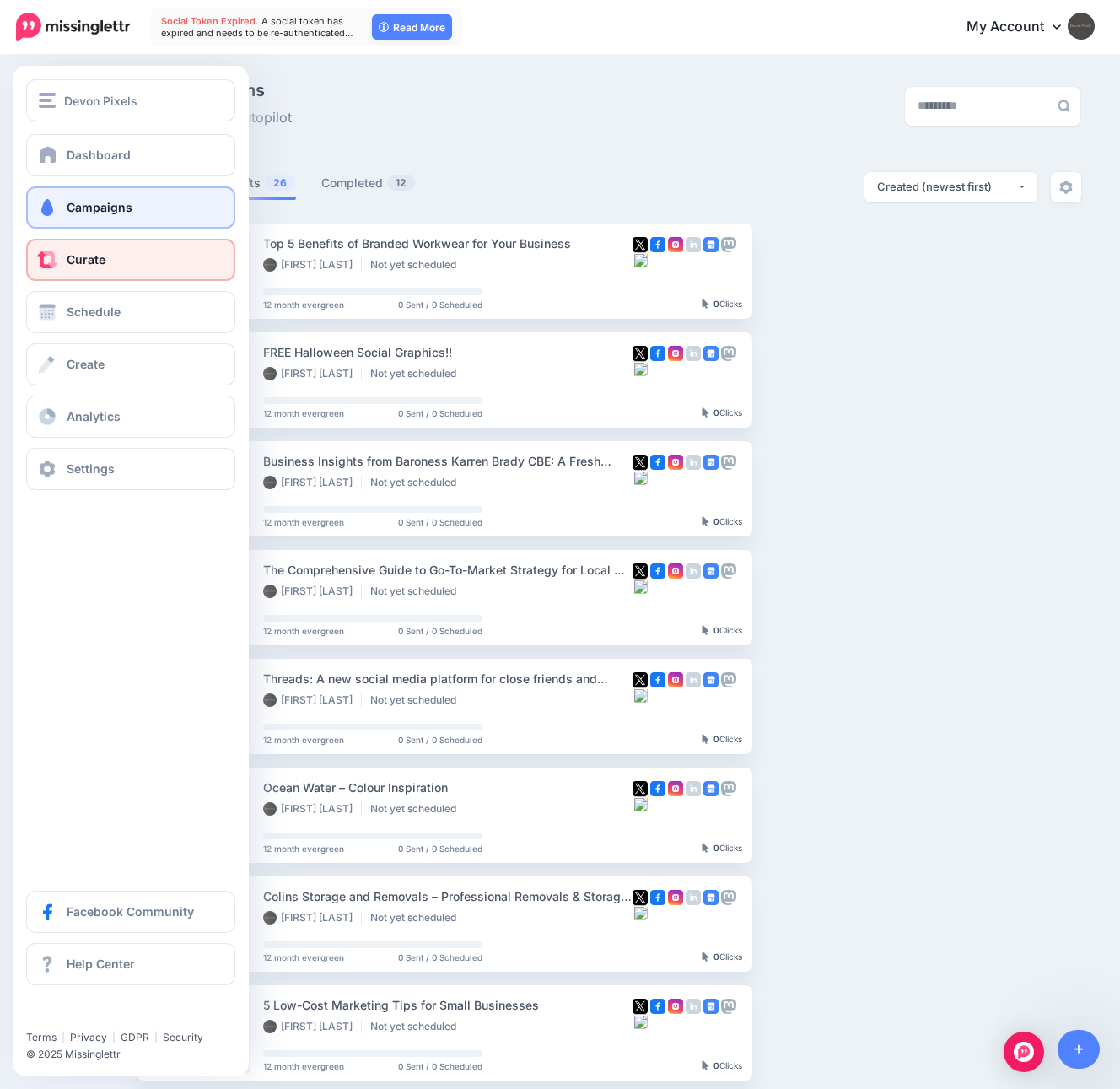 click on "Curate" at bounding box center [131, 260] 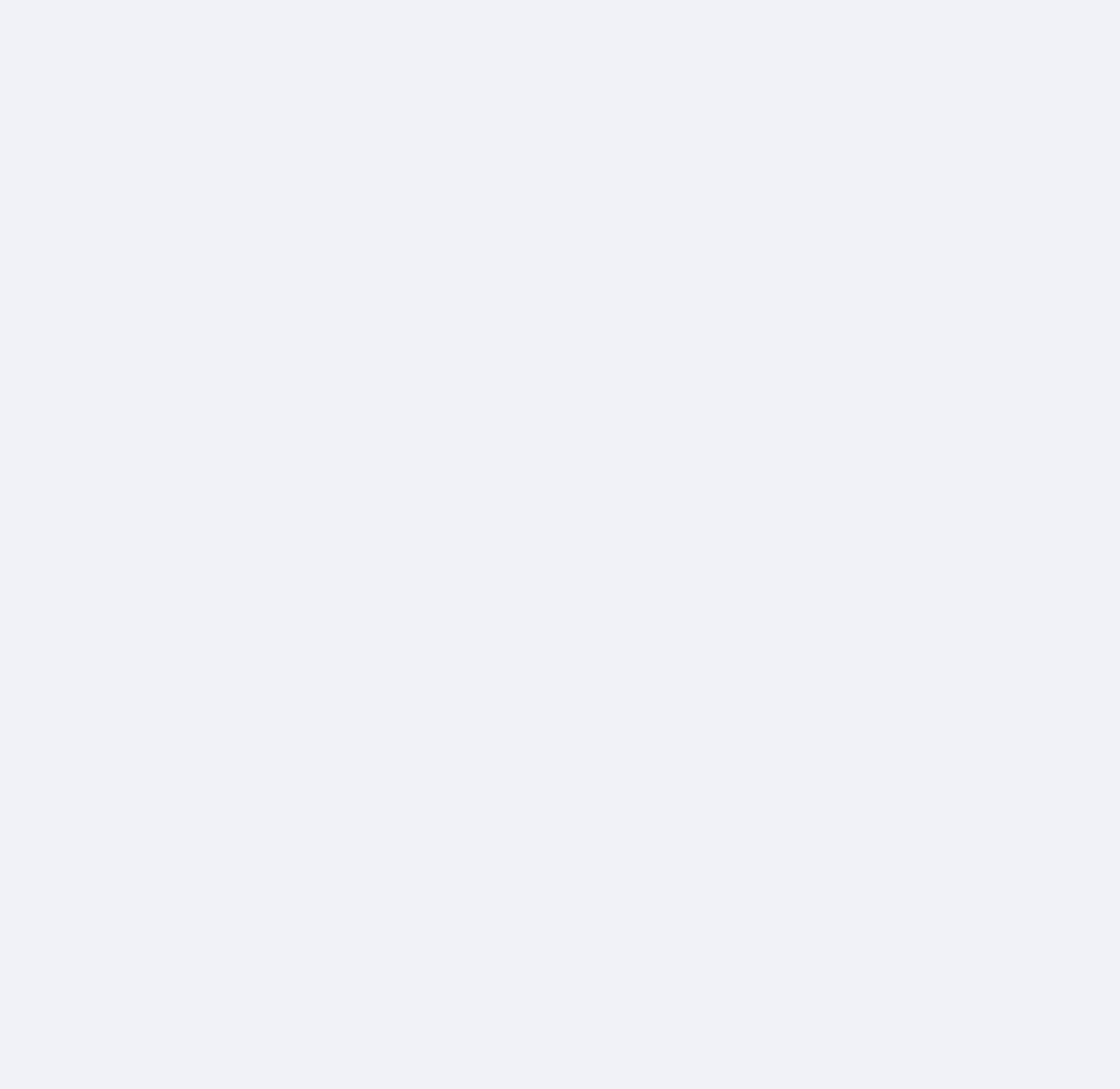scroll, scrollTop: 0, scrollLeft: 0, axis: both 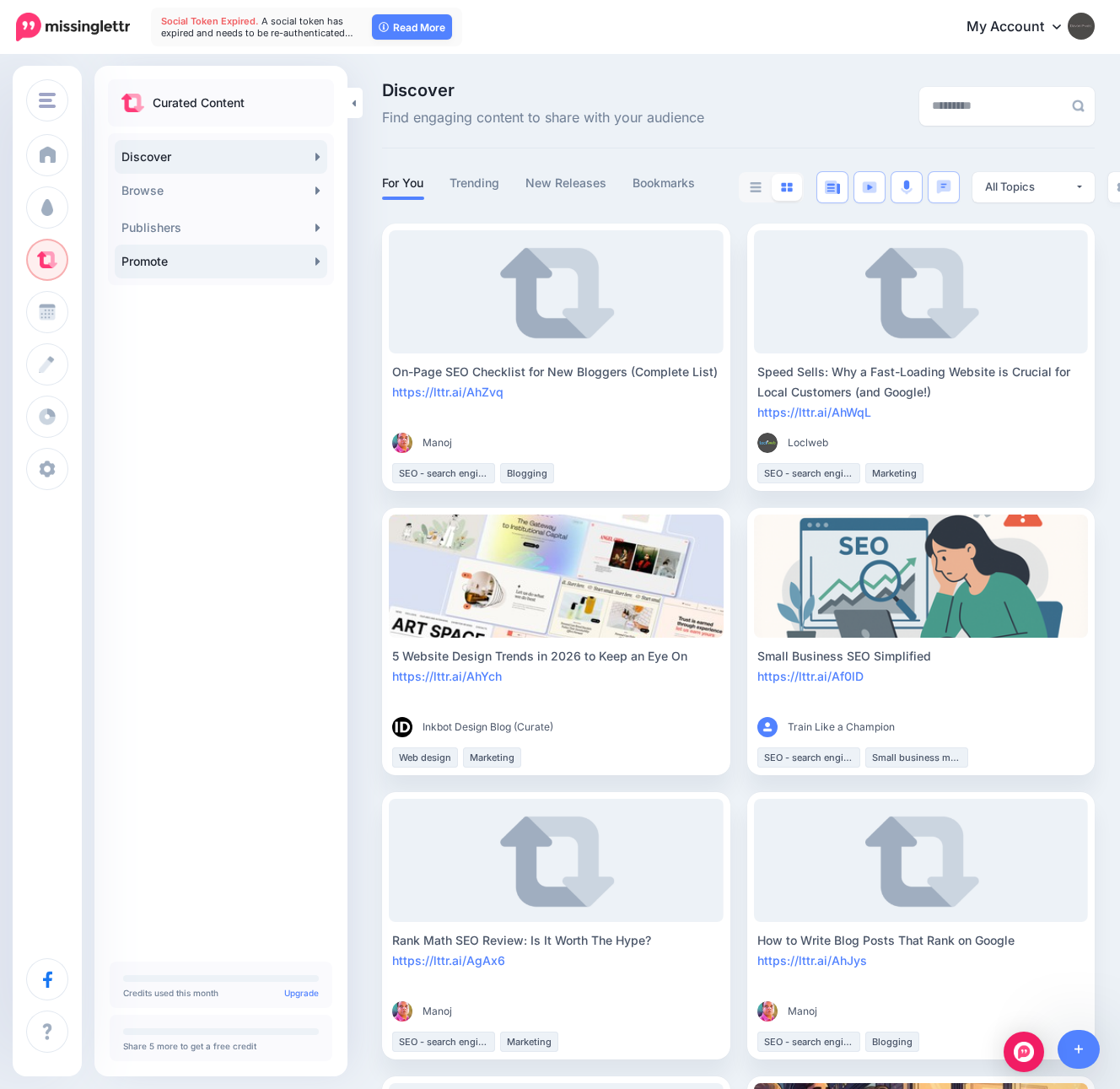 click on "Promote" at bounding box center (221, 261) 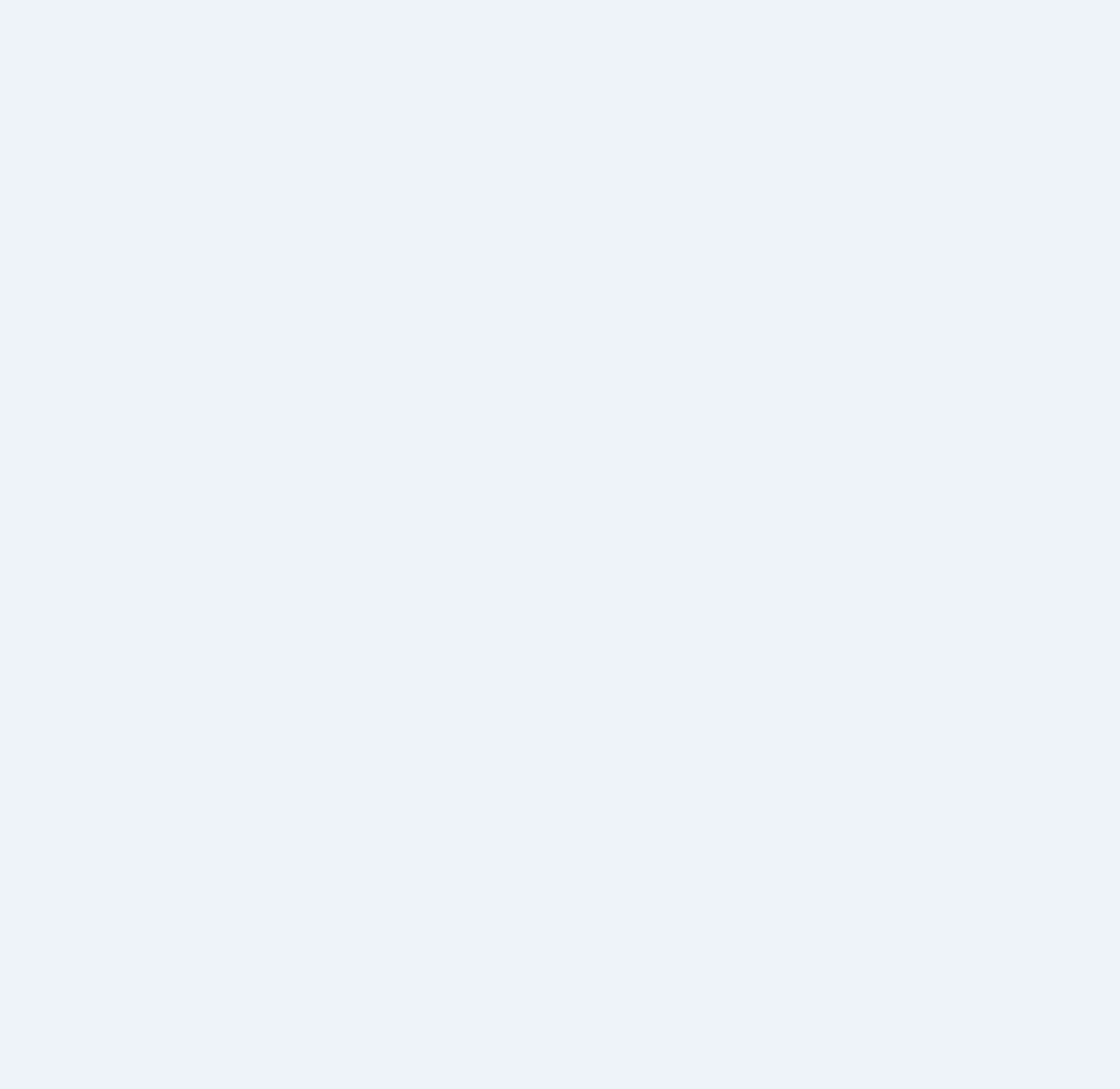 scroll, scrollTop: 0, scrollLeft: 0, axis: both 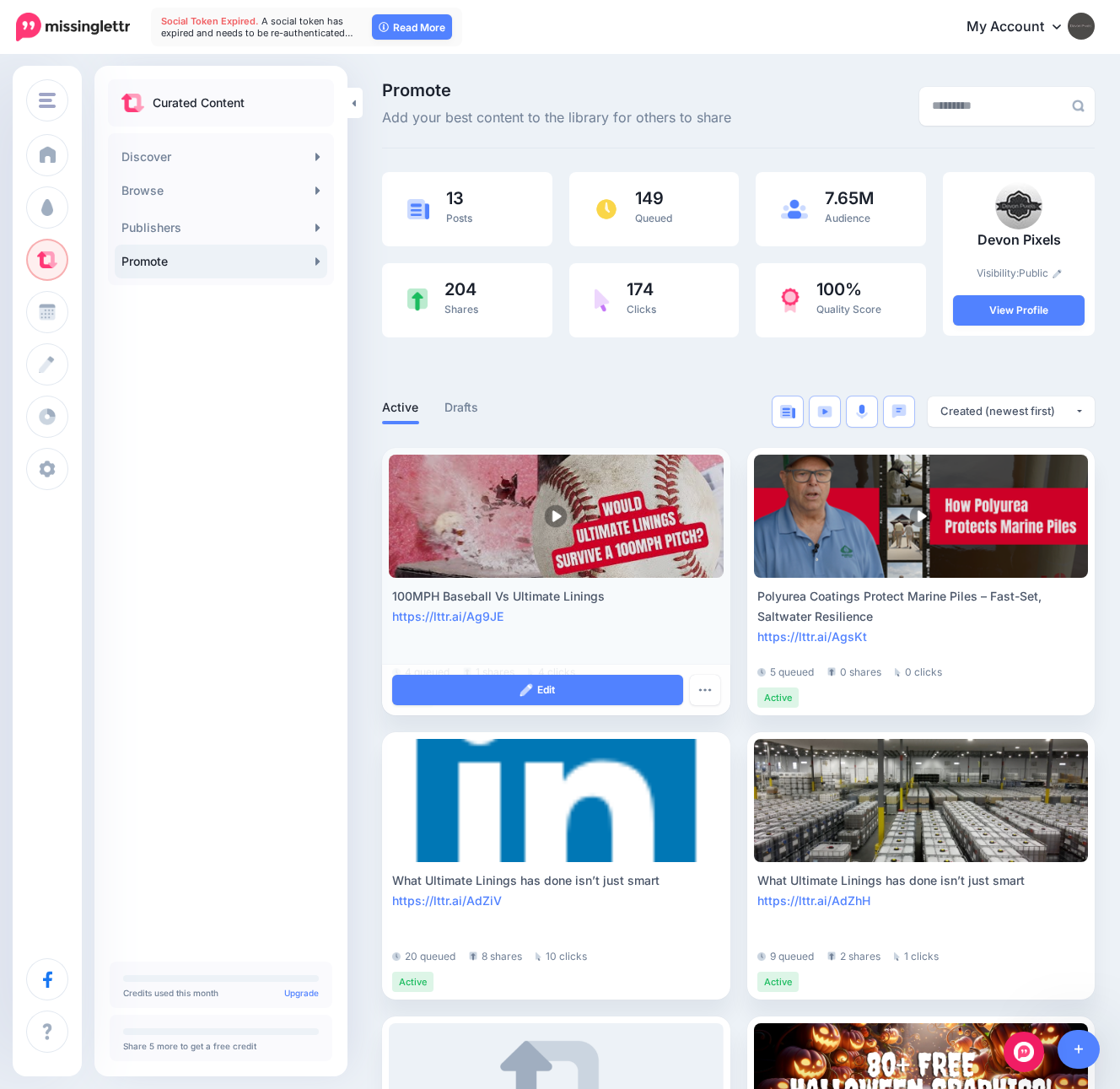 click on "https://lttr.ai/Ag9JE" at bounding box center [556, 617] 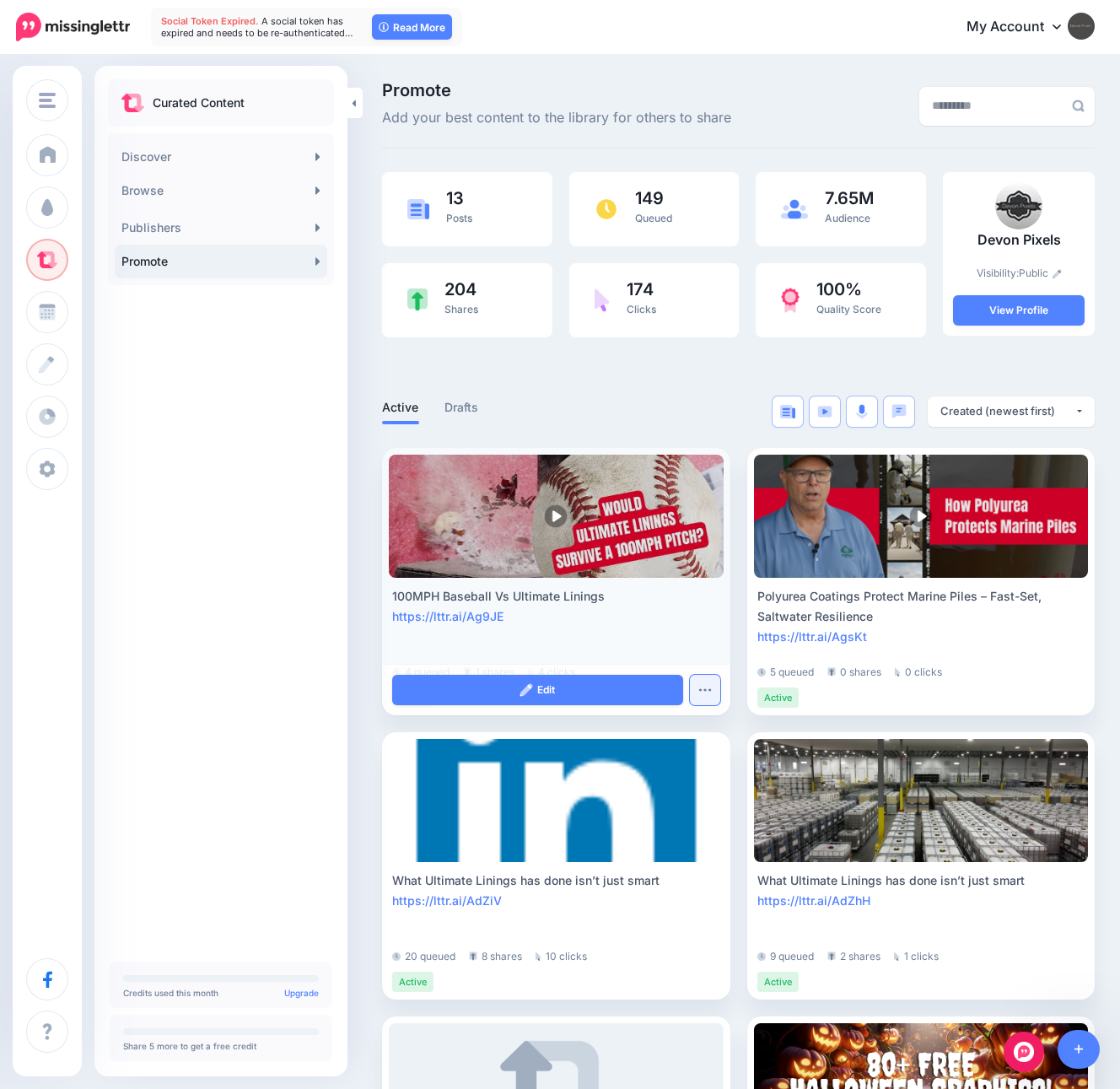 click at bounding box center [705, 690] 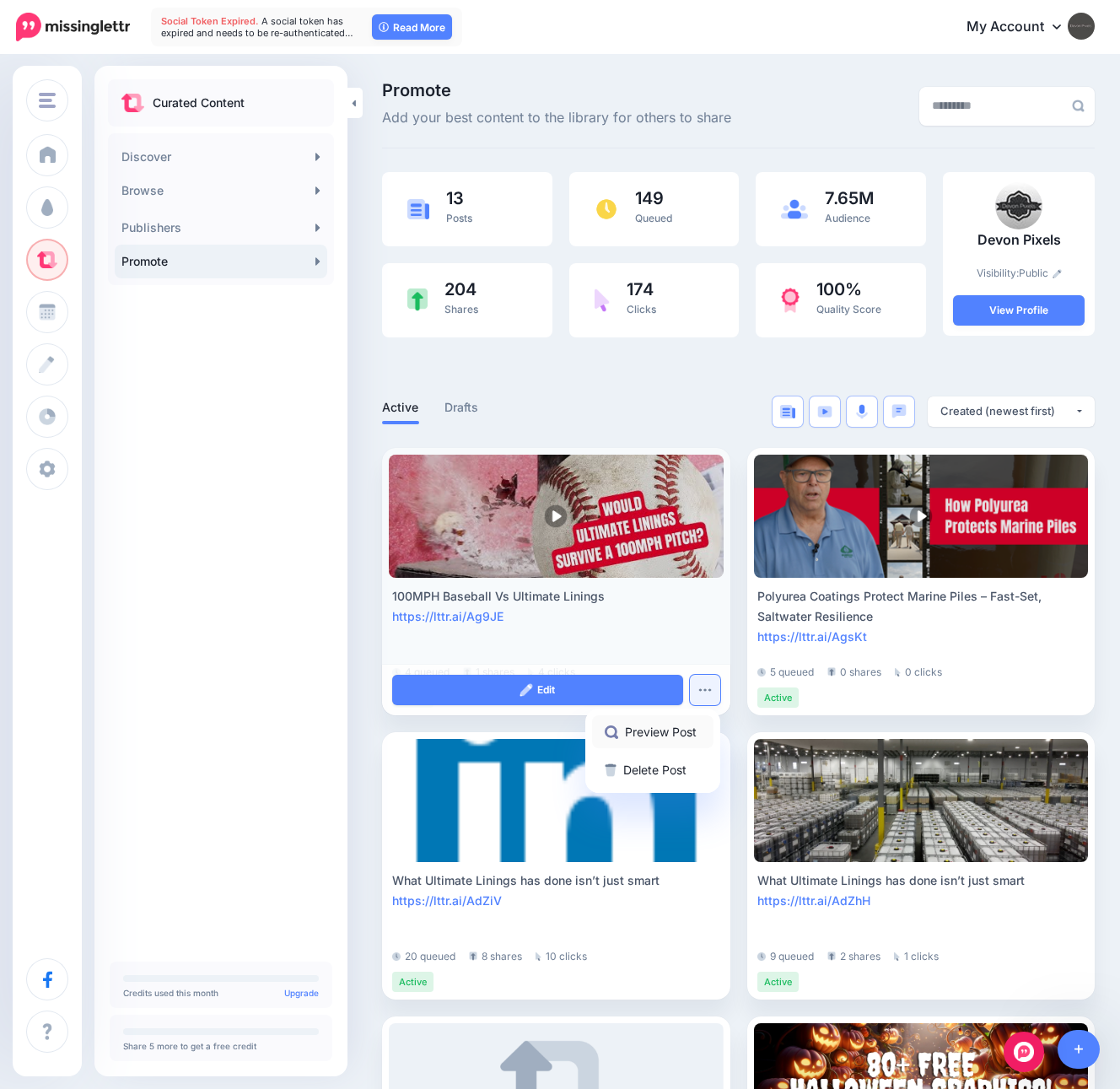 click on "Preview Post" at bounding box center (653, 731) 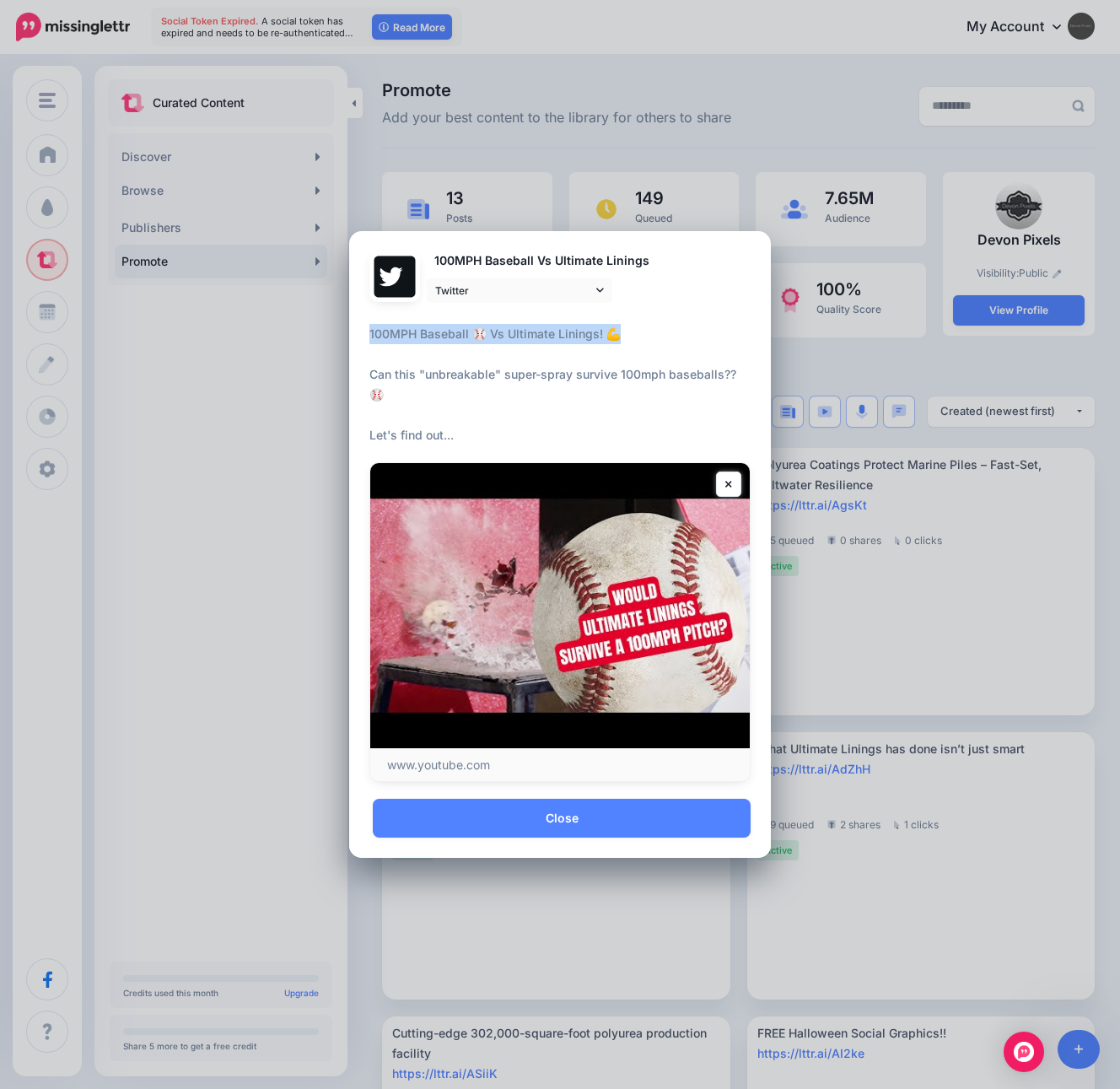drag, startPoint x: 369, startPoint y: 332, endPoint x: 627, endPoint y: 332, distance: 258 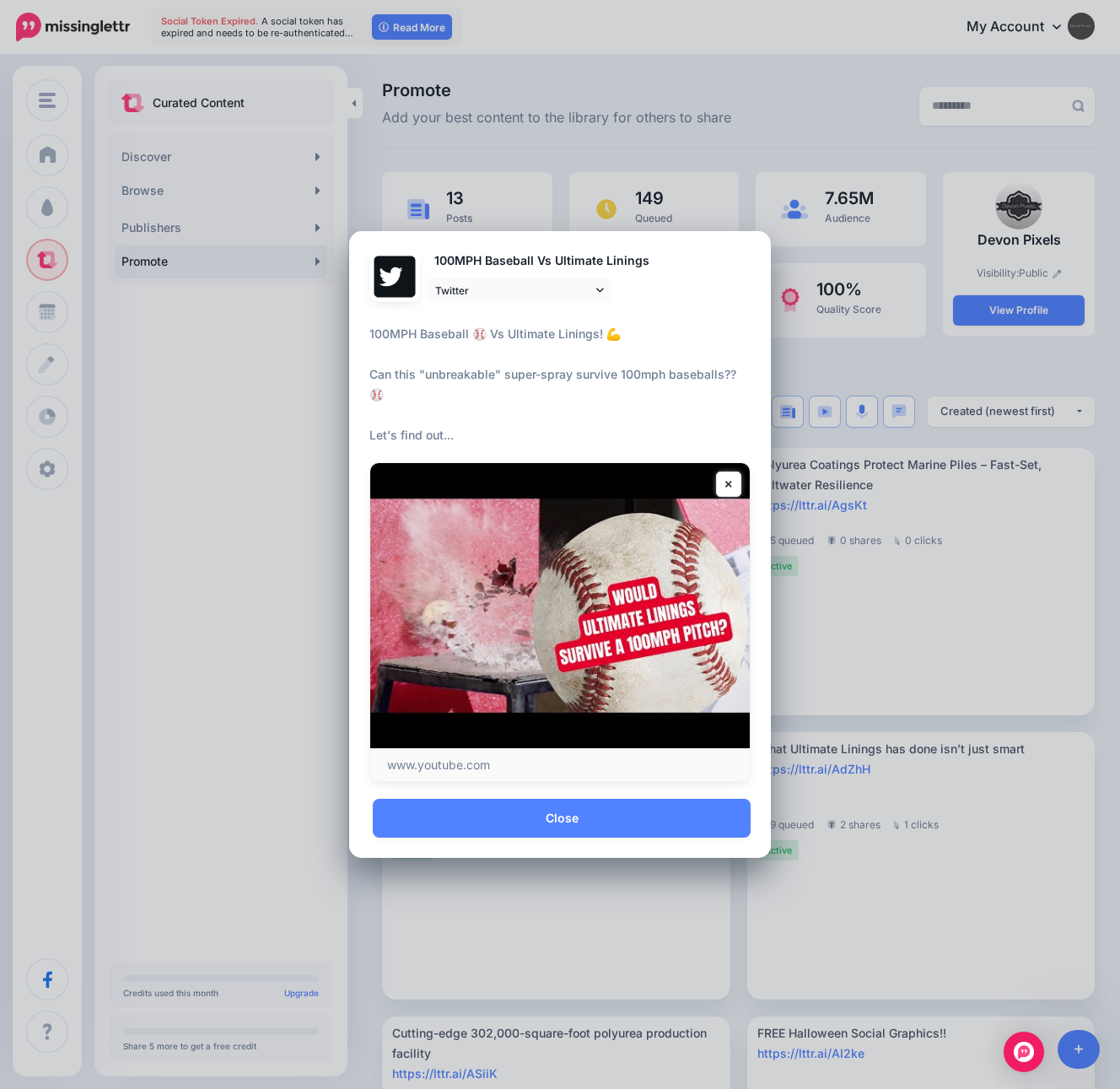click on "Preview Post
Loading
100MPH Baseball Vs Ultimate Linings
Twitter" at bounding box center [560, 544] 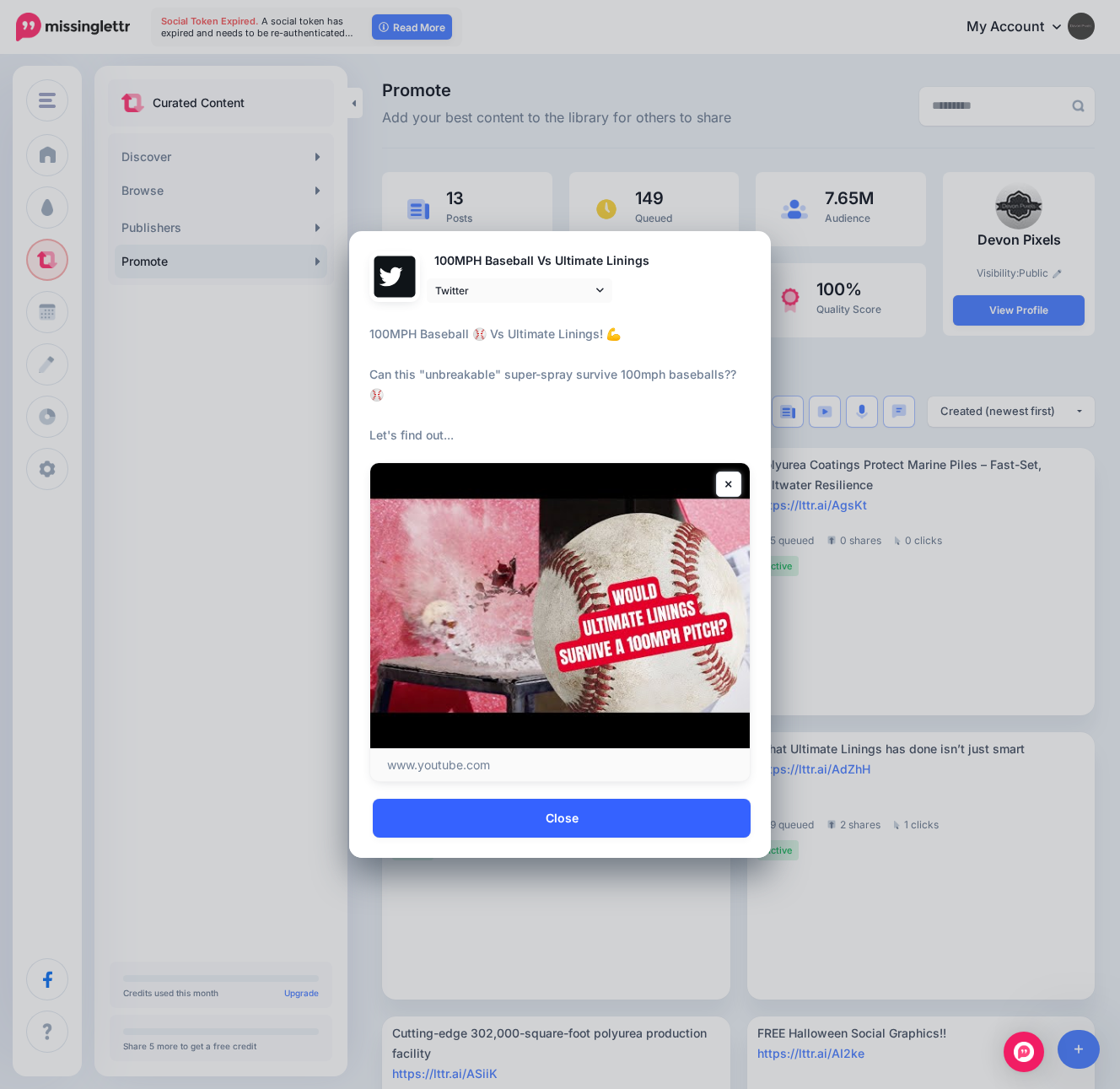 click on "Close" at bounding box center [562, 818] 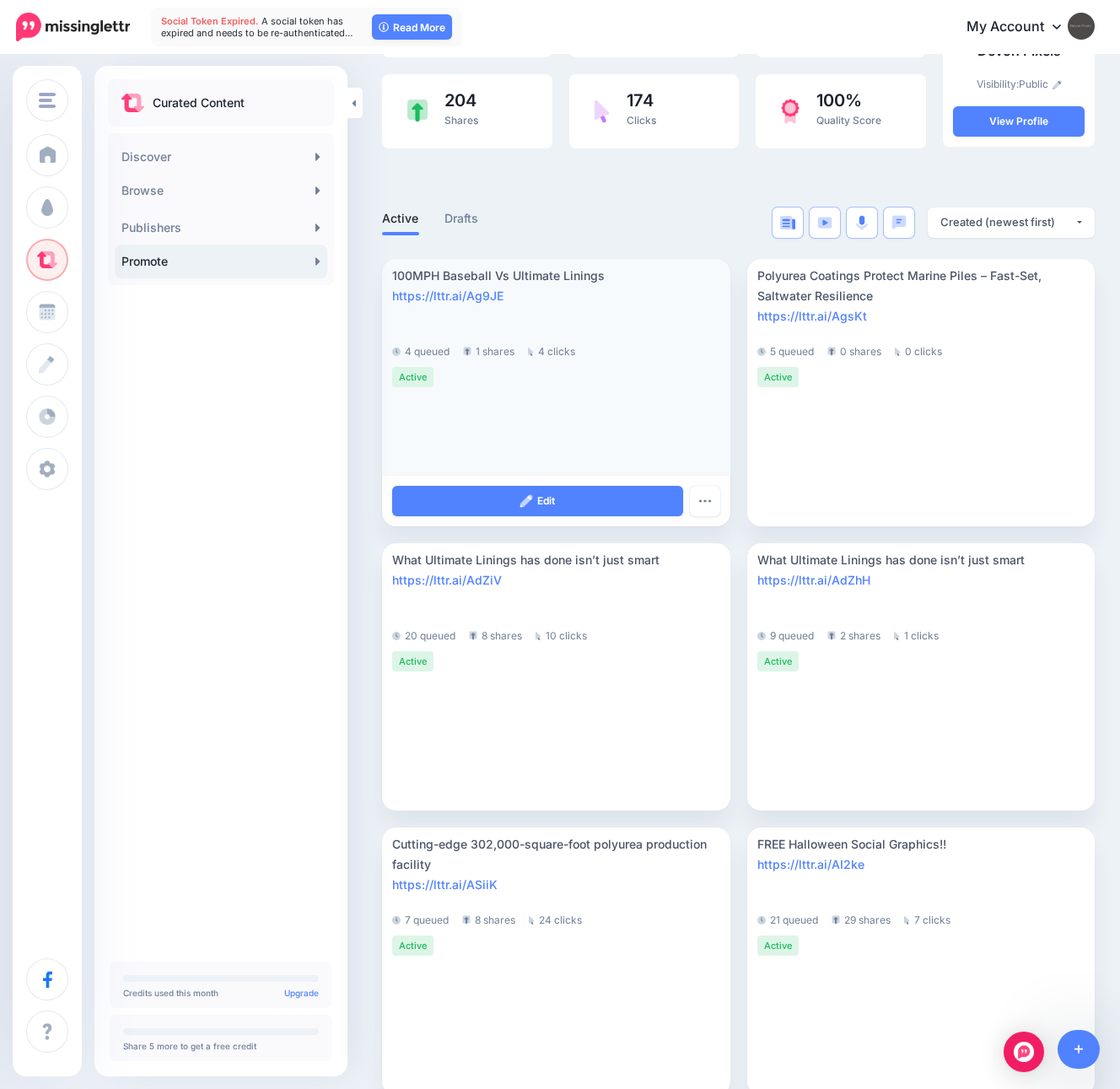 scroll, scrollTop: 192, scrollLeft: 0, axis: vertical 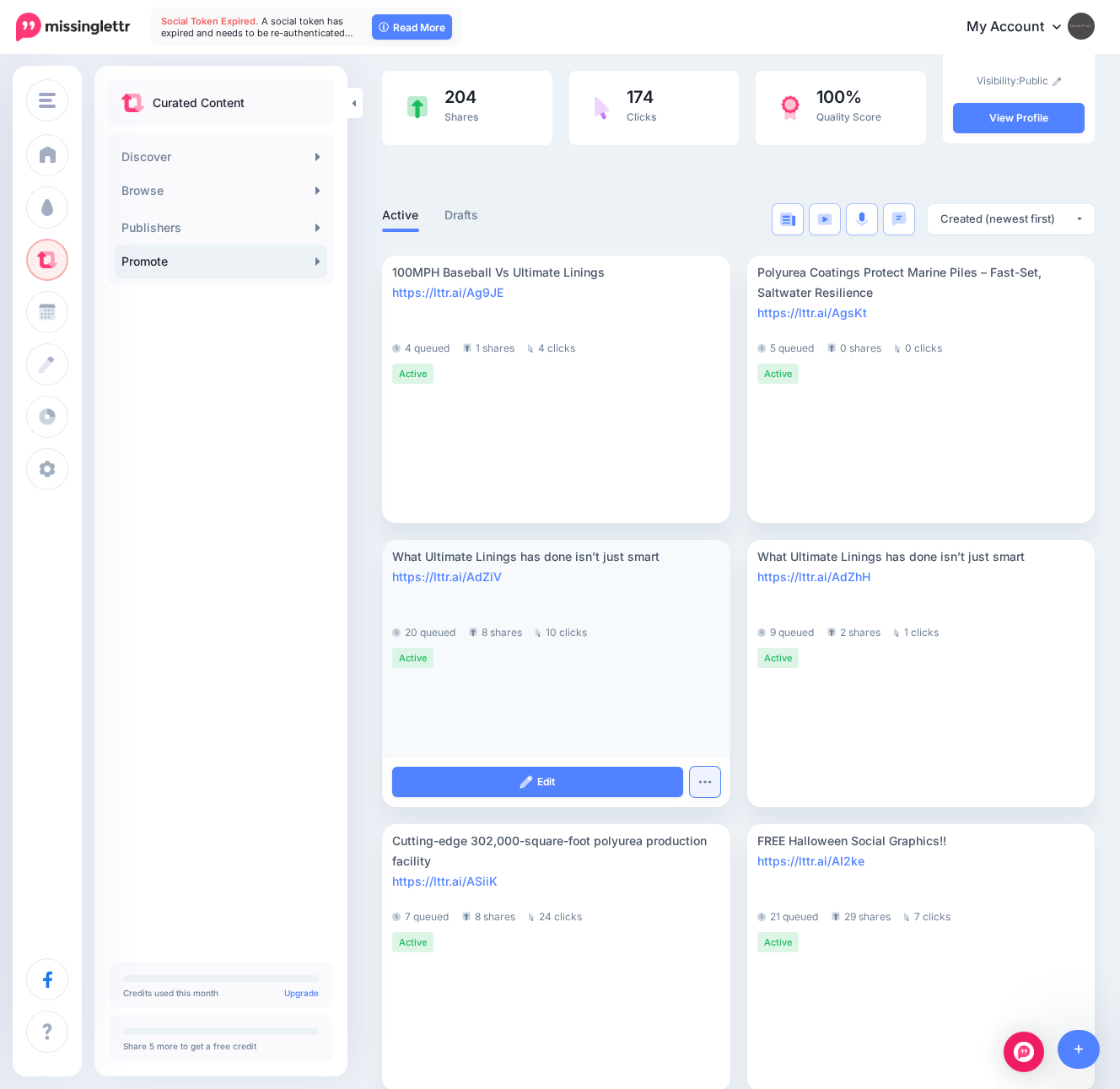 click at bounding box center [705, 782] 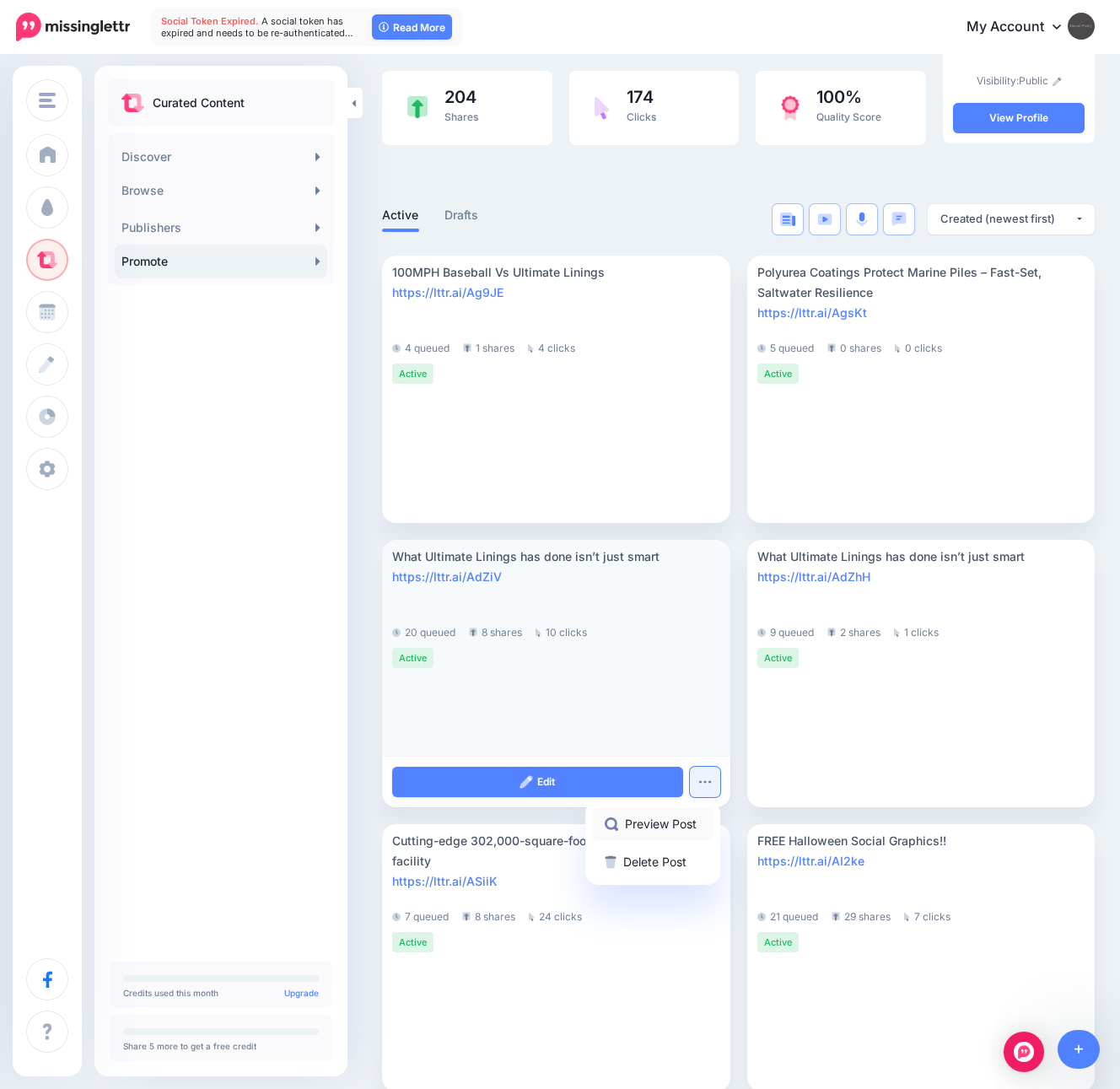 click on "Preview Post" at bounding box center [653, 823] 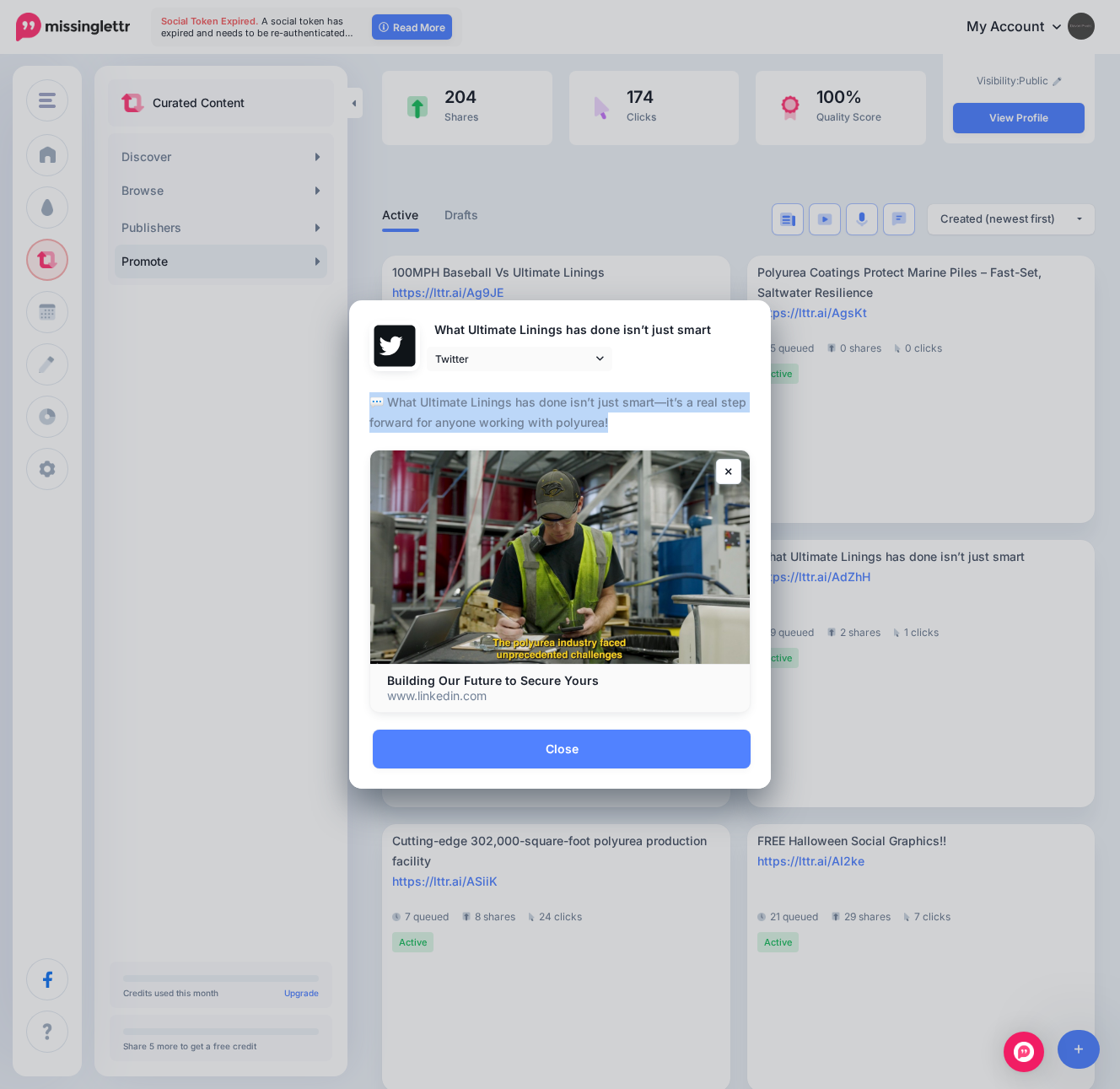 drag, startPoint x: 371, startPoint y: 436, endPoint x: 626, endPoint y: 445, distance: 255.15877 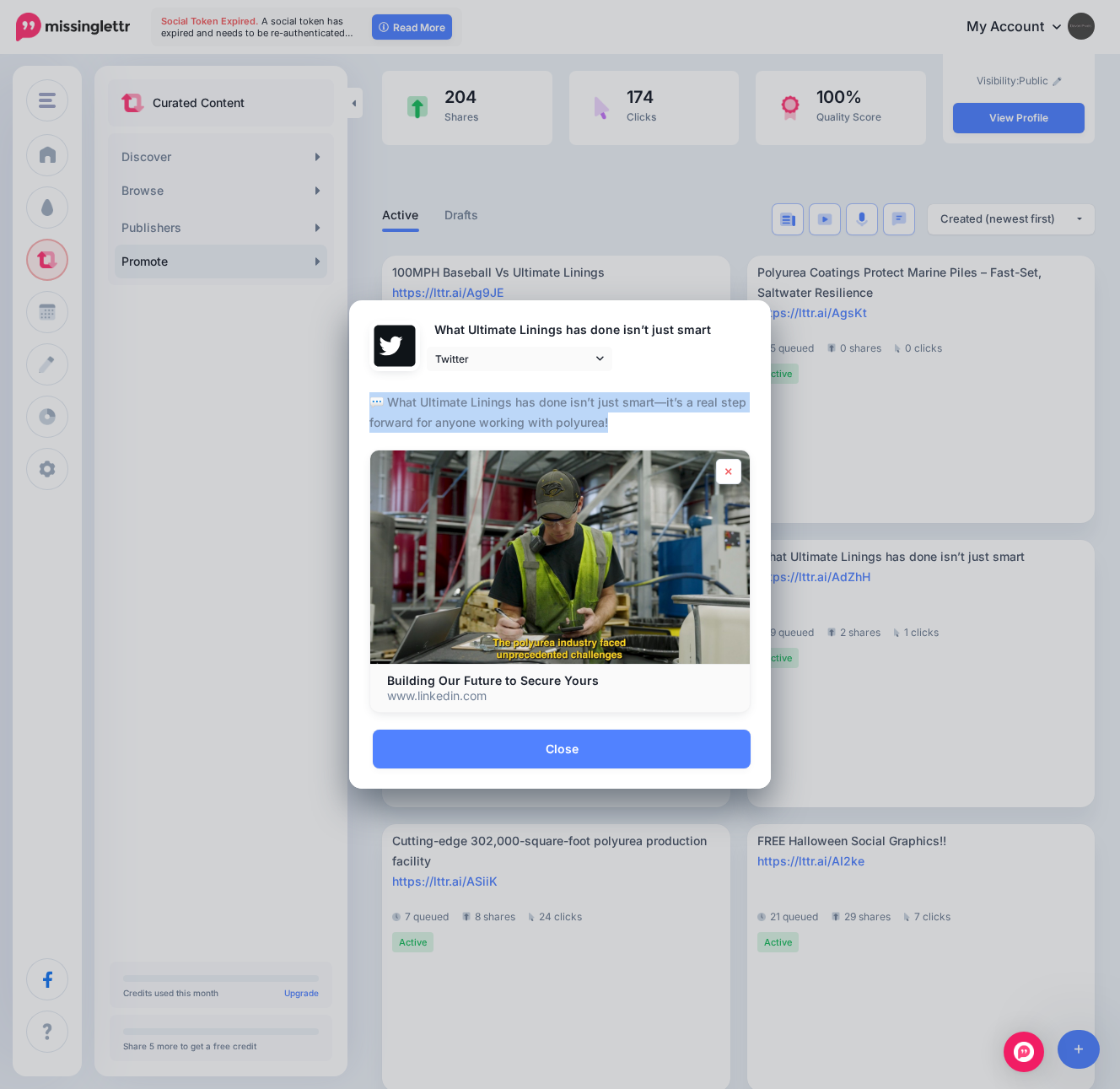click 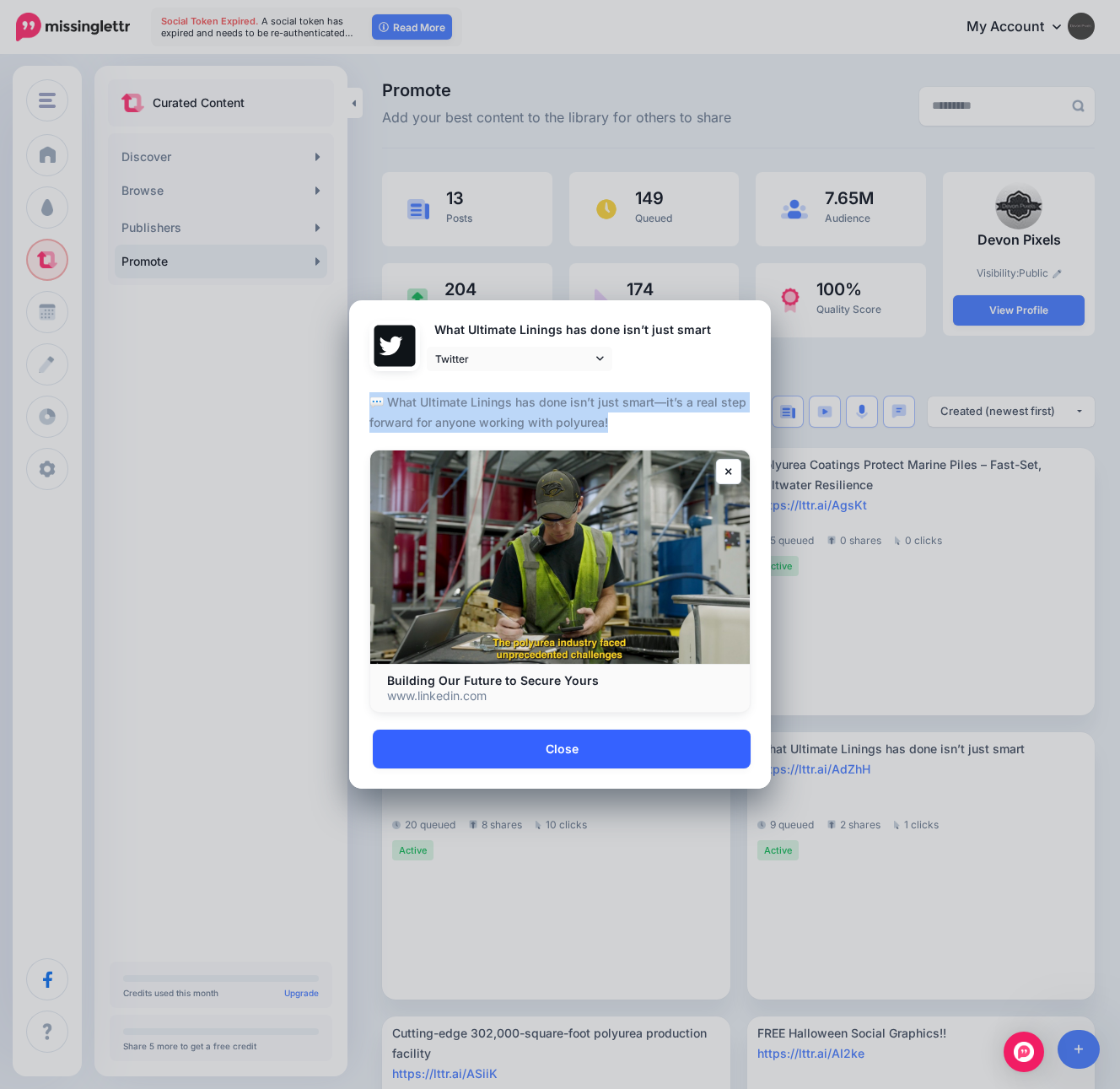 click on "Close" at bounding box center [562, 749] 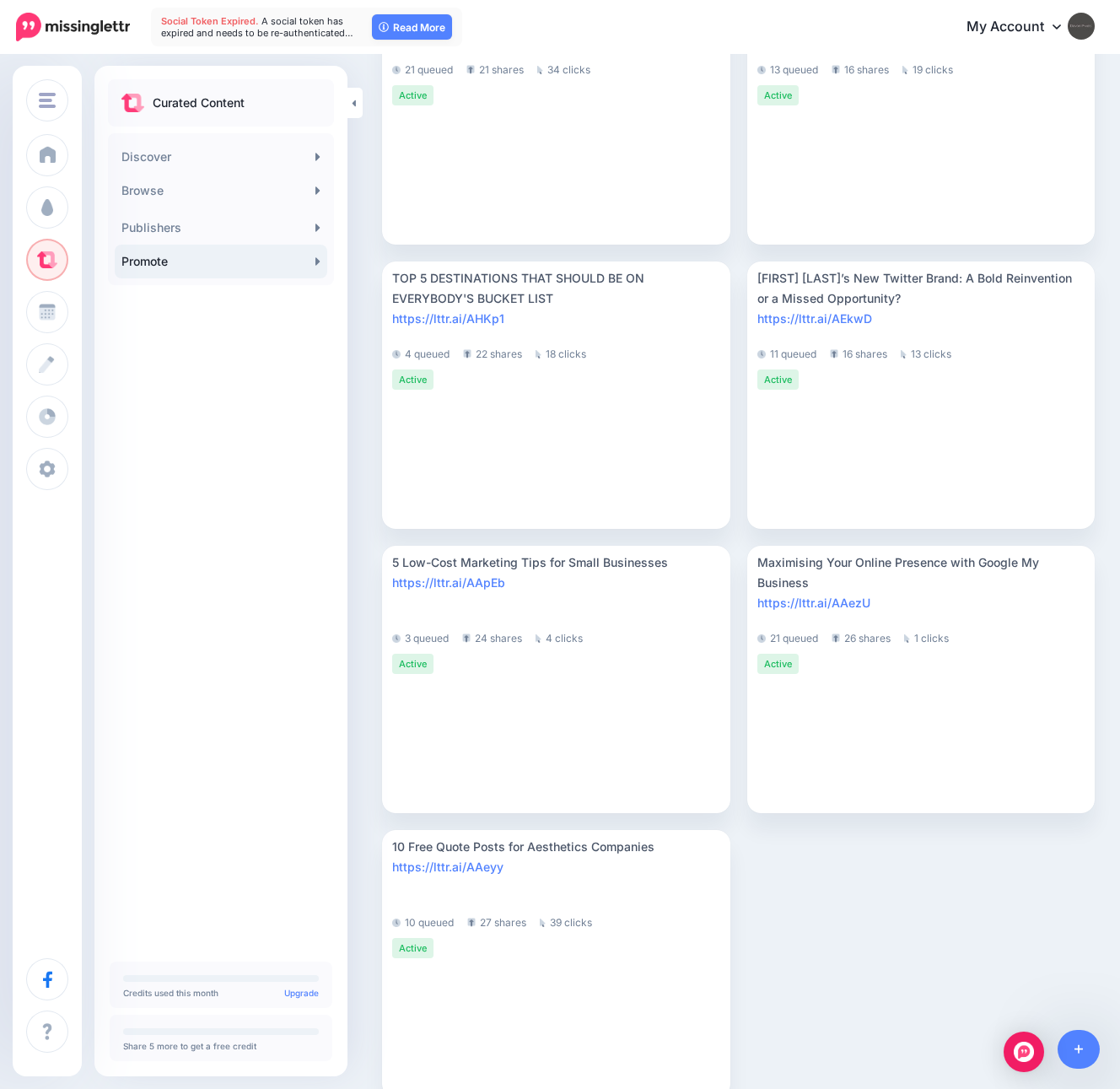 scroll, scrollTop: 1357, scrollLeft: 0, axis: vertical 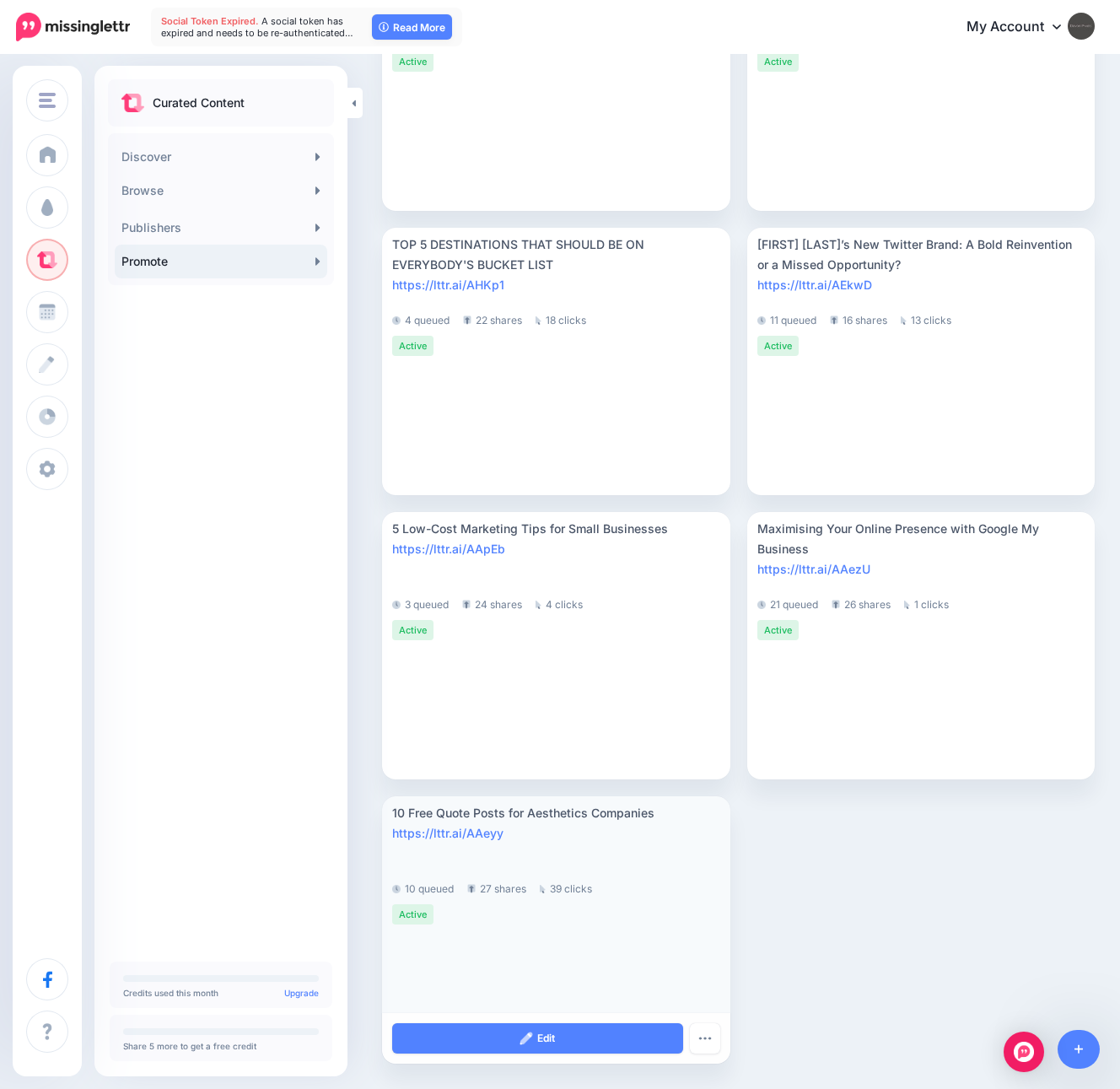 drag, startPoint x: 394, startPoint y: 811, endPoint x: 675, endPoint y: 811, distance: 281 